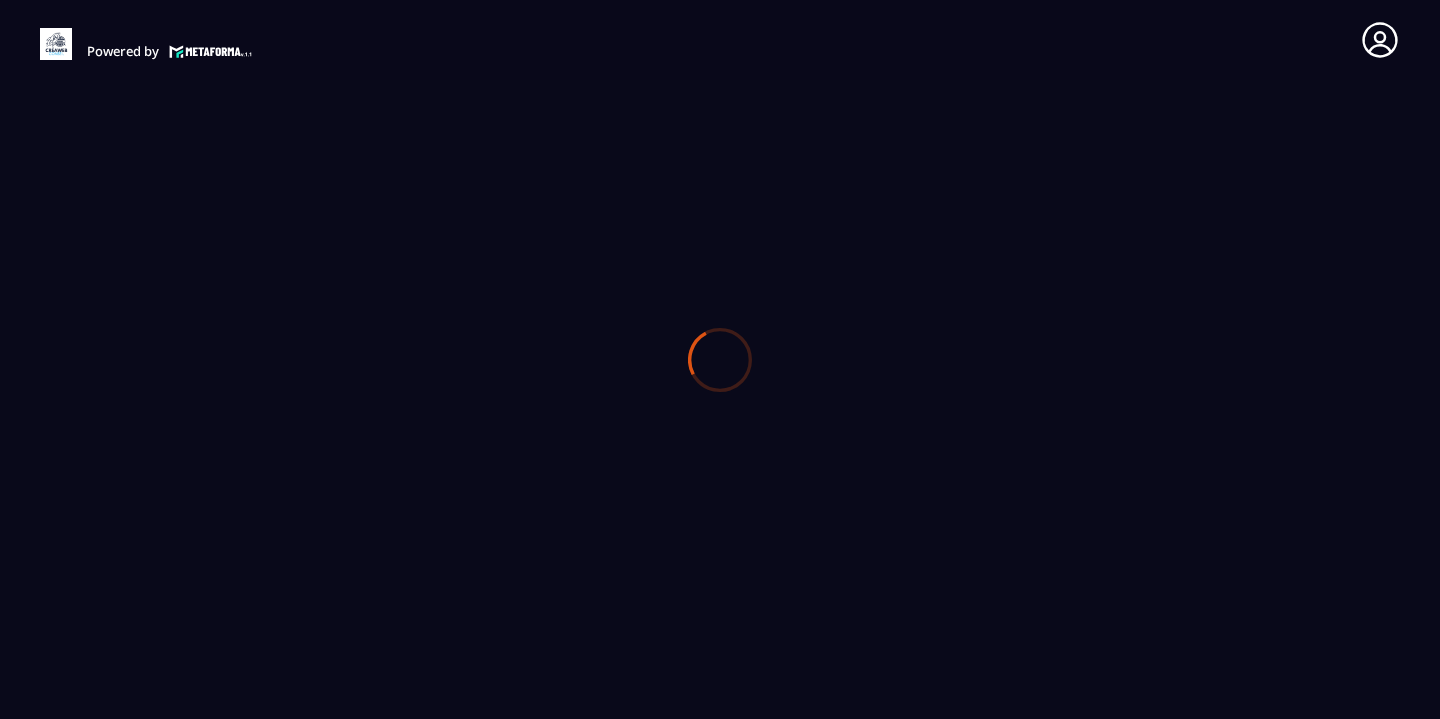 scroll, scrollTop: 0, scrollLeft: 0, axis: both 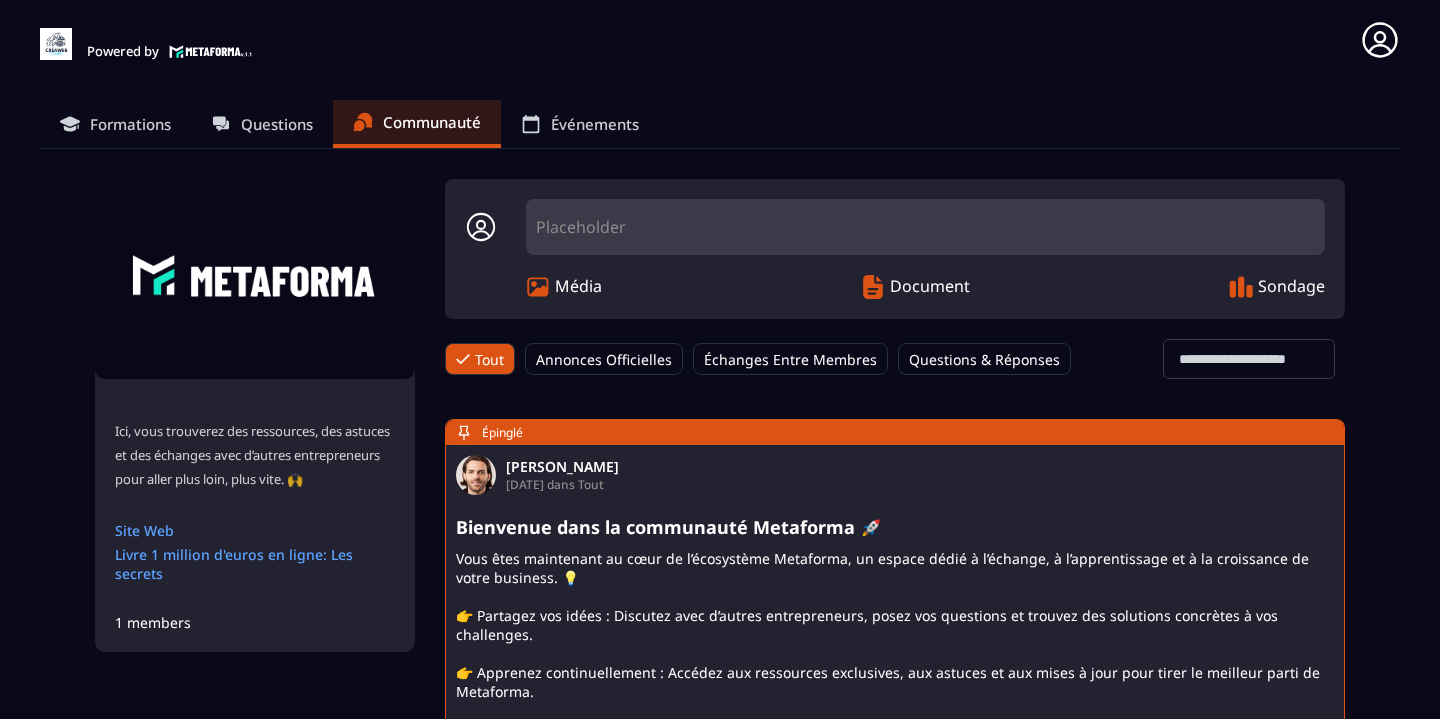 click on "1 members" at bounding box center (153, 622) 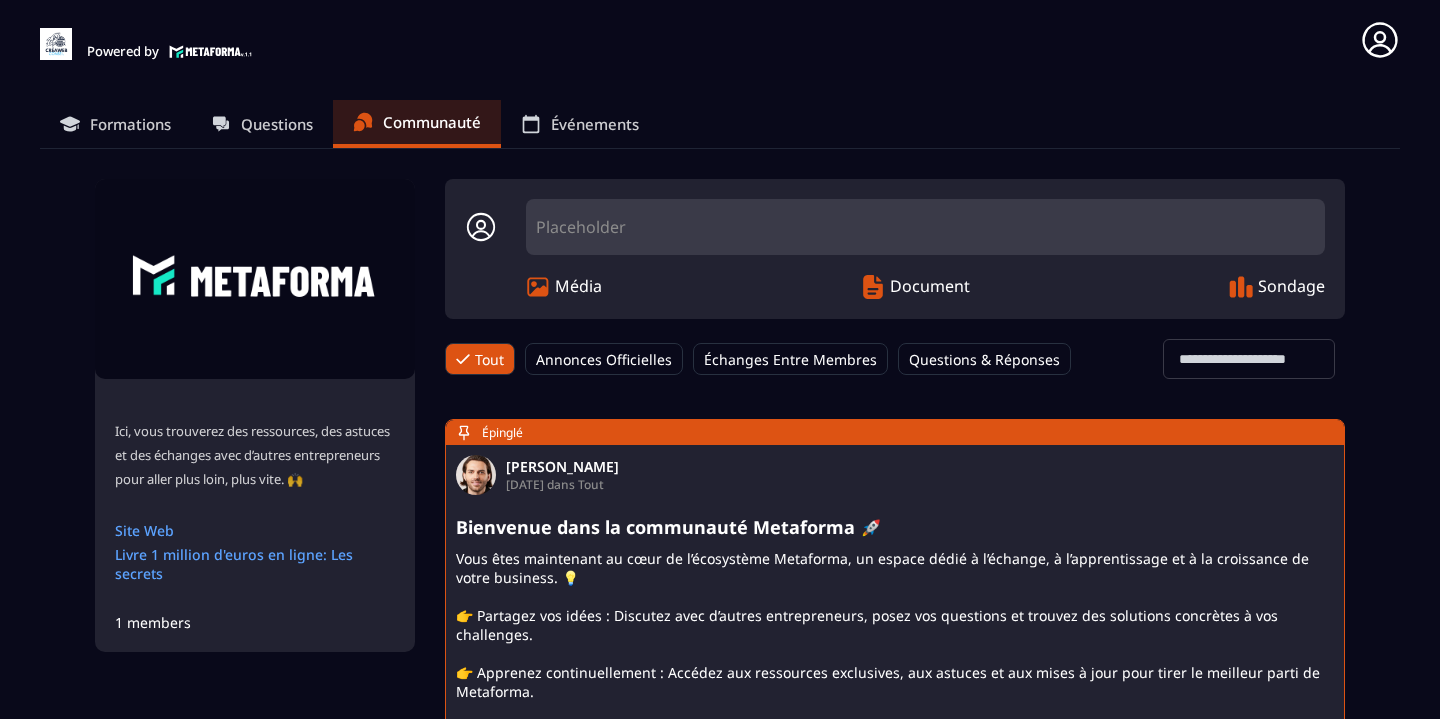 click on "Formations" at bounding box center (115, 124) 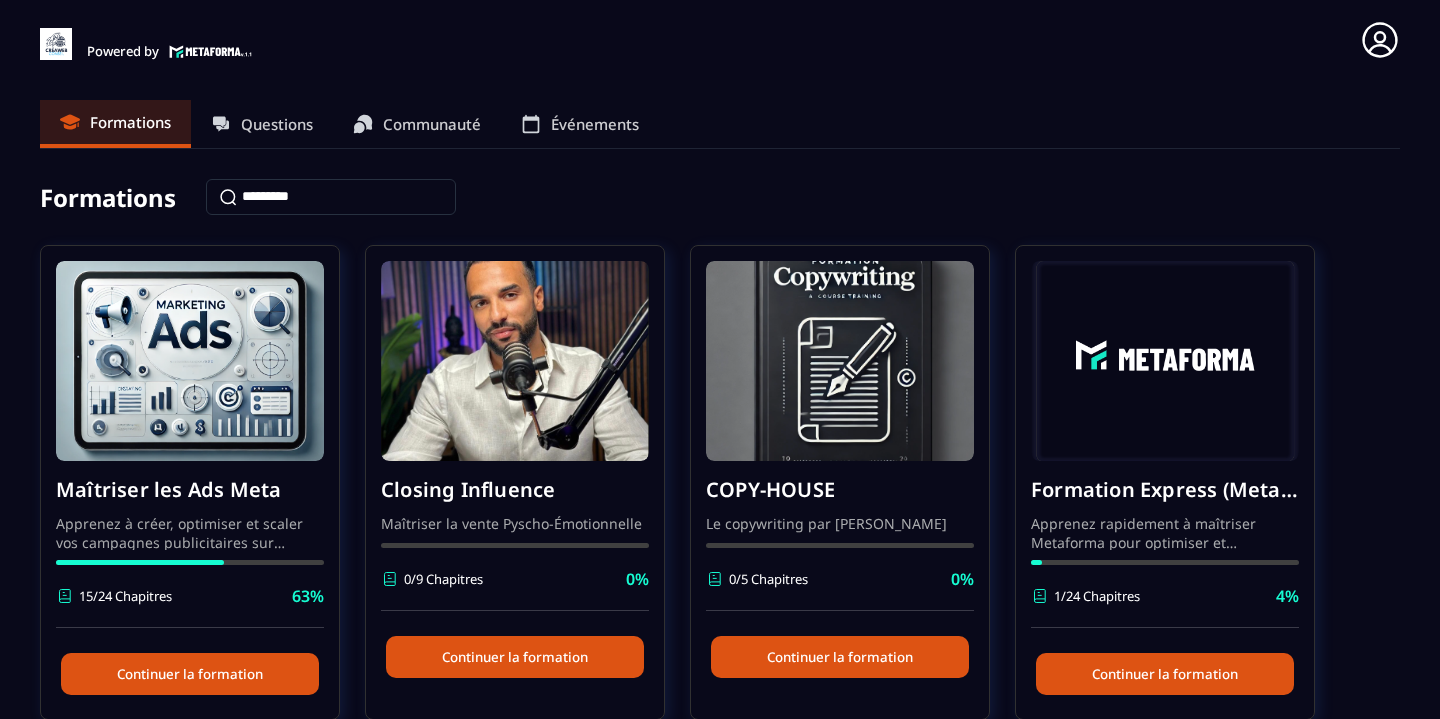 click on "Questions" at bounding box center [277, 124] 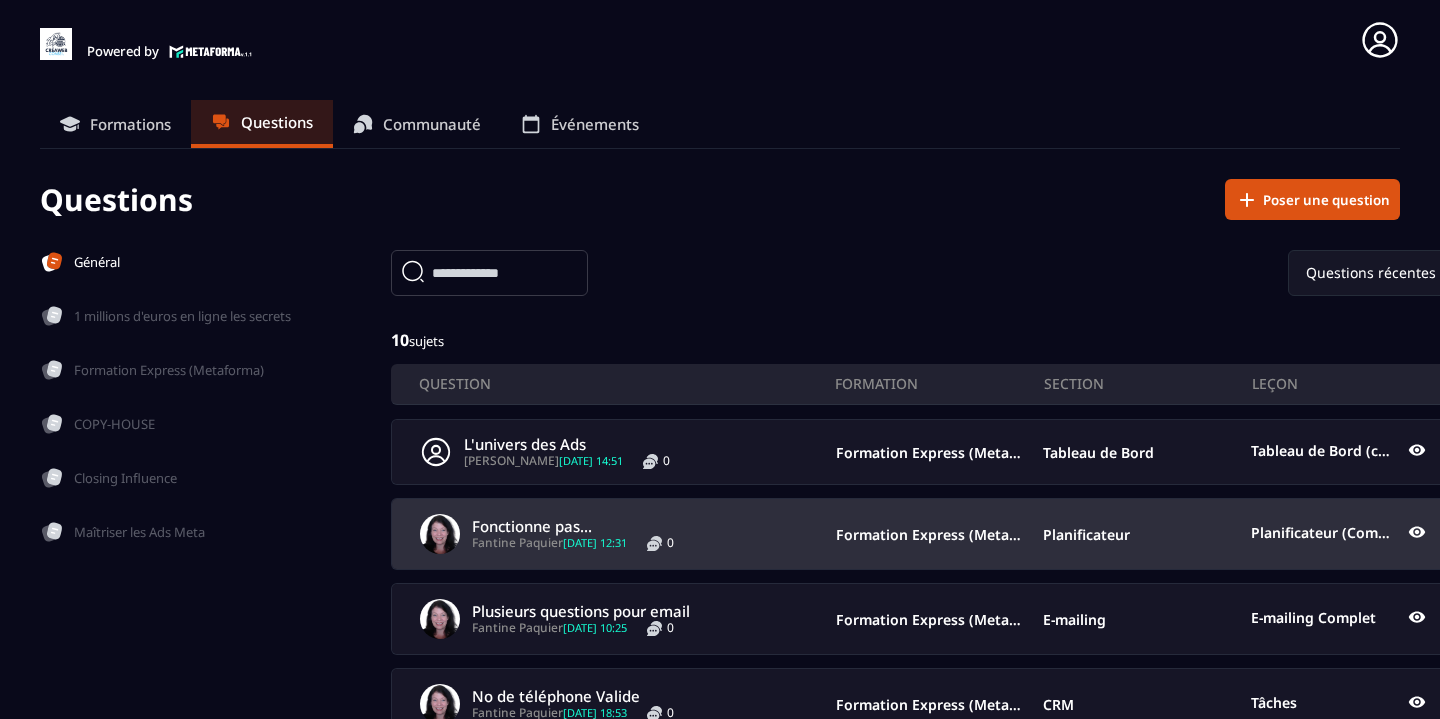 click on "Fonctionne pas..." at bounding box center (573, 526) 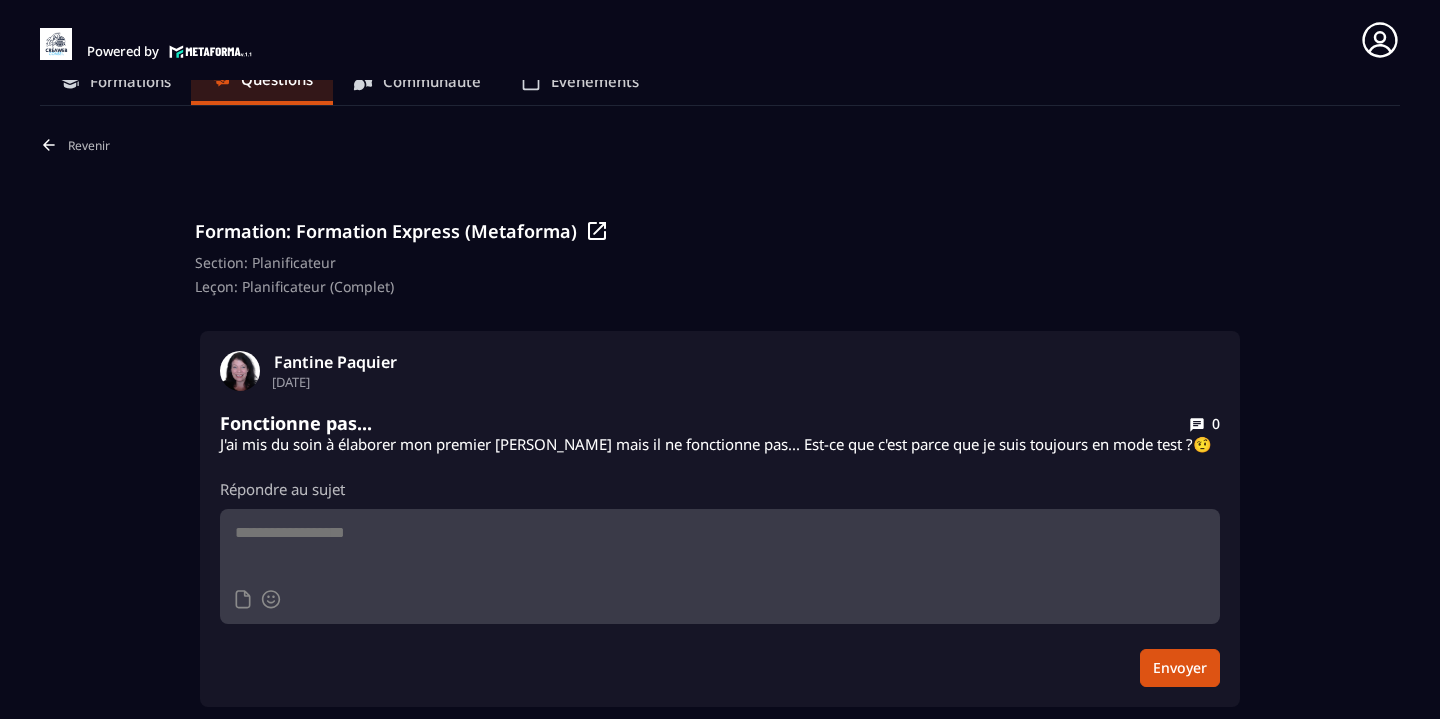 scroll, scrollTop: 0, scrollLeft: 0, axis: both 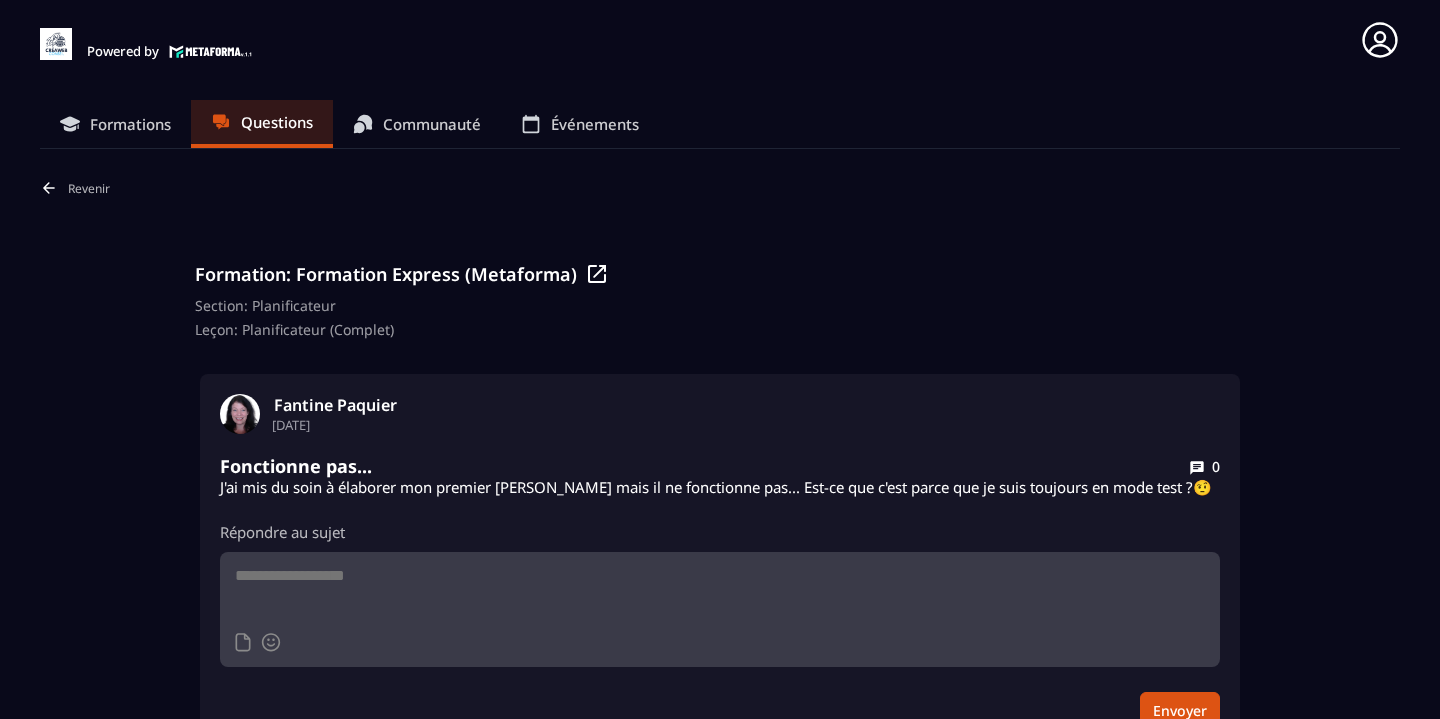 click on "Questions" at bounding box center [277, 122] 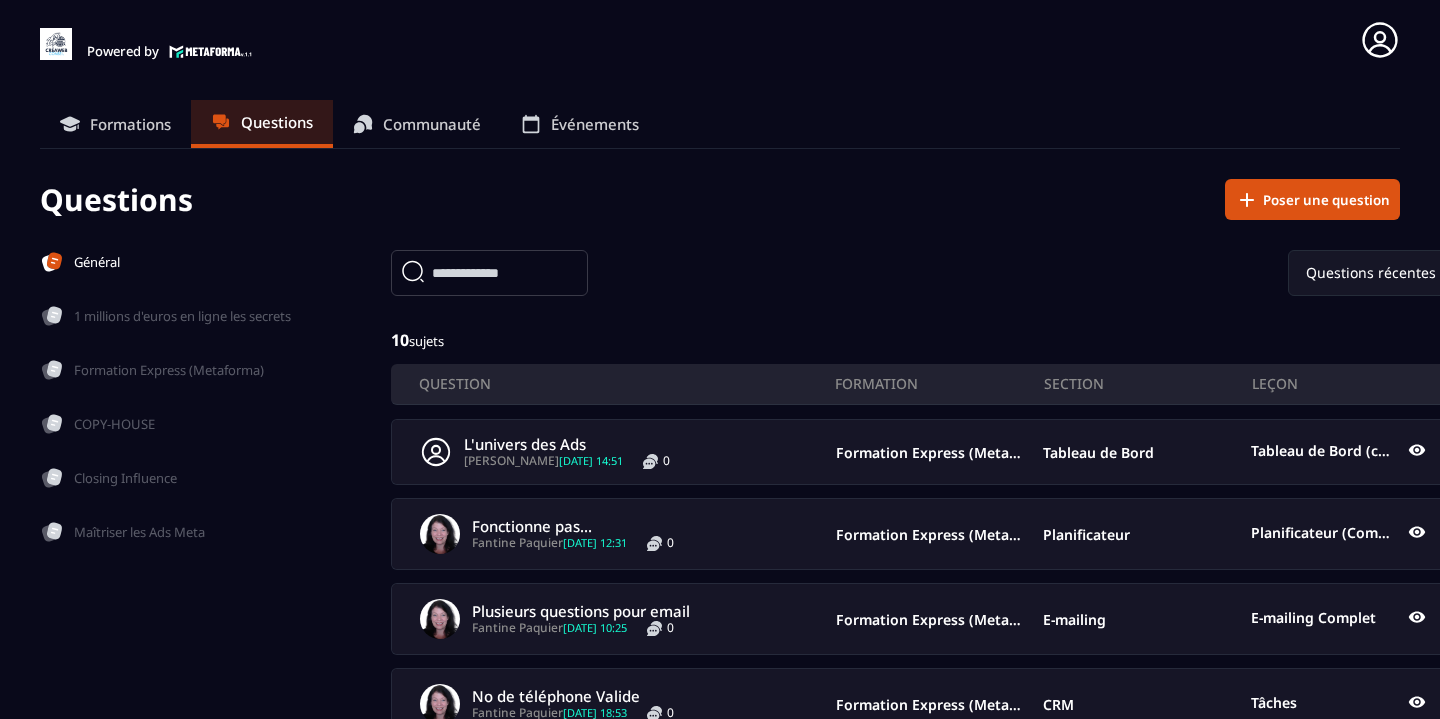 click on "Communauté" at bounding box center [432, 124] 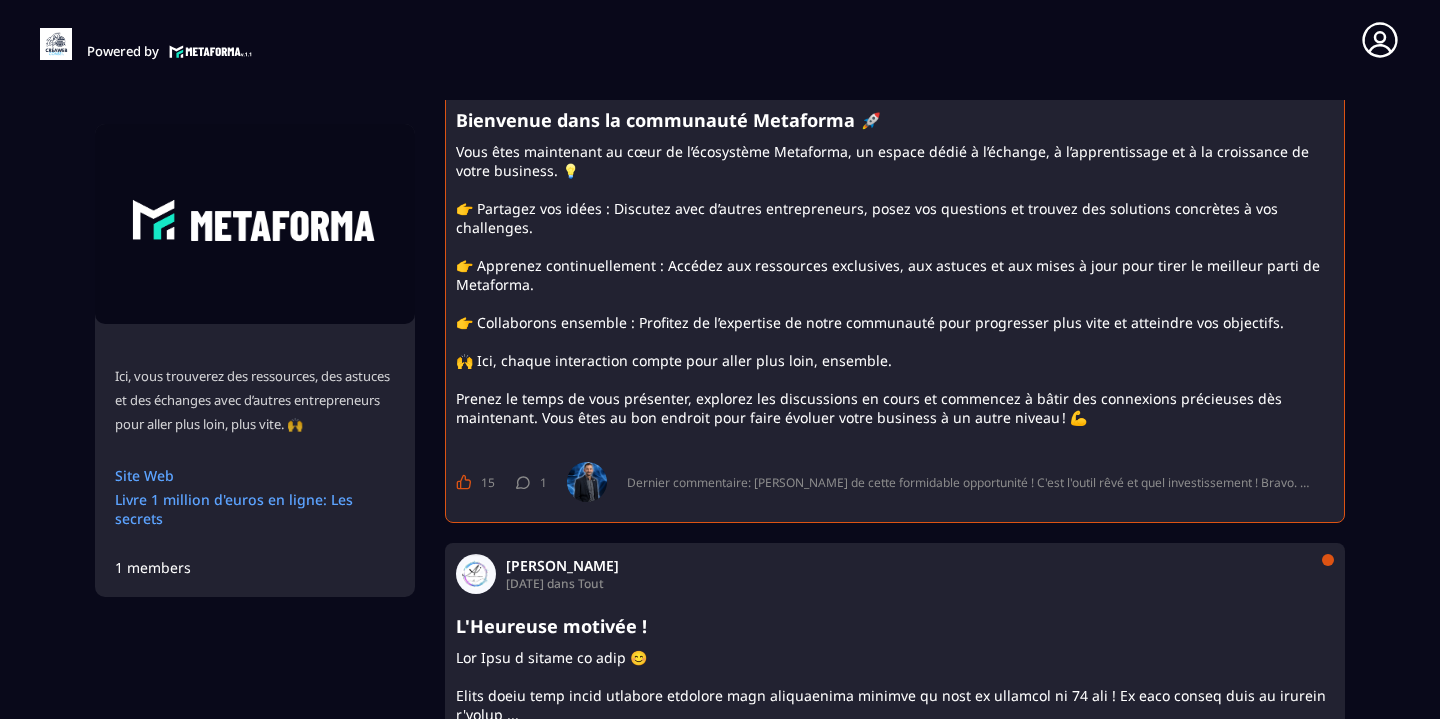scroll, scrollTop: 0, scrollLeft: 0, axis: both 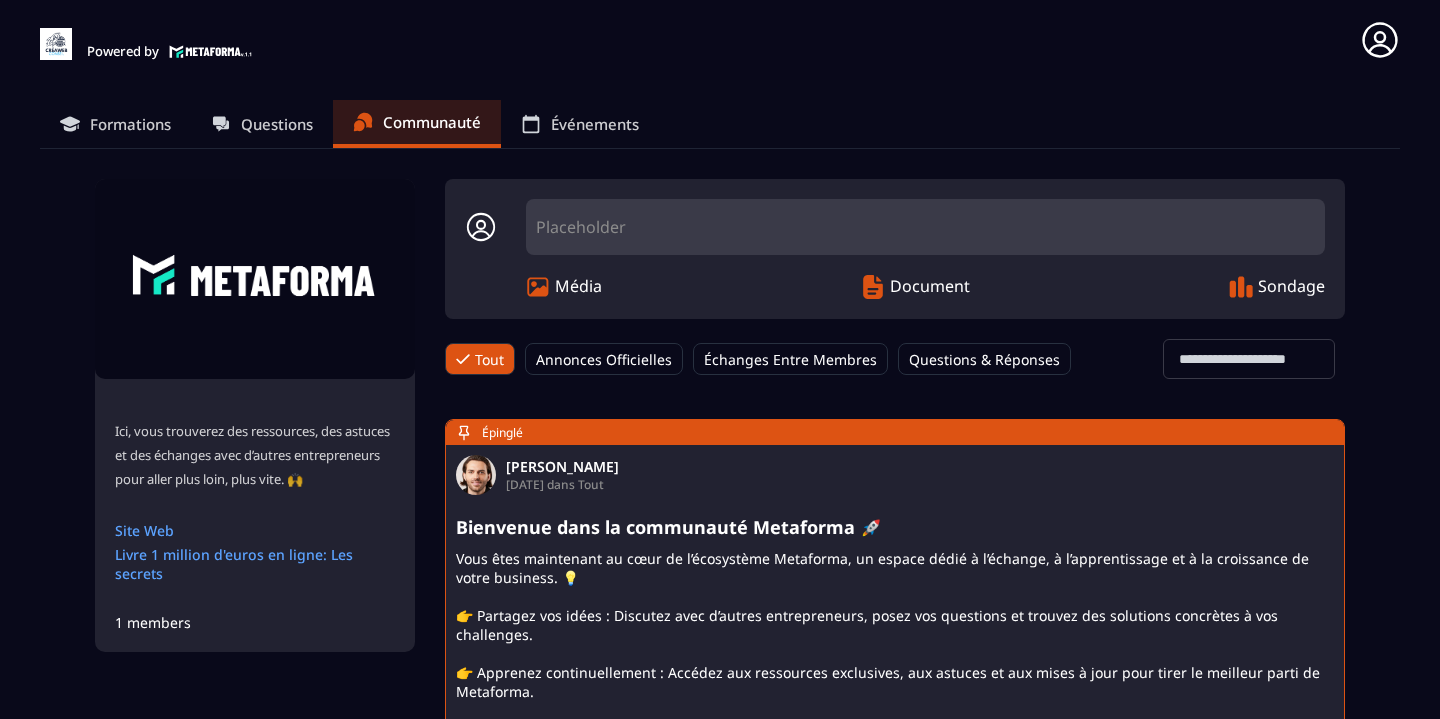 click on "Événements" at bounding box center [580, 124] 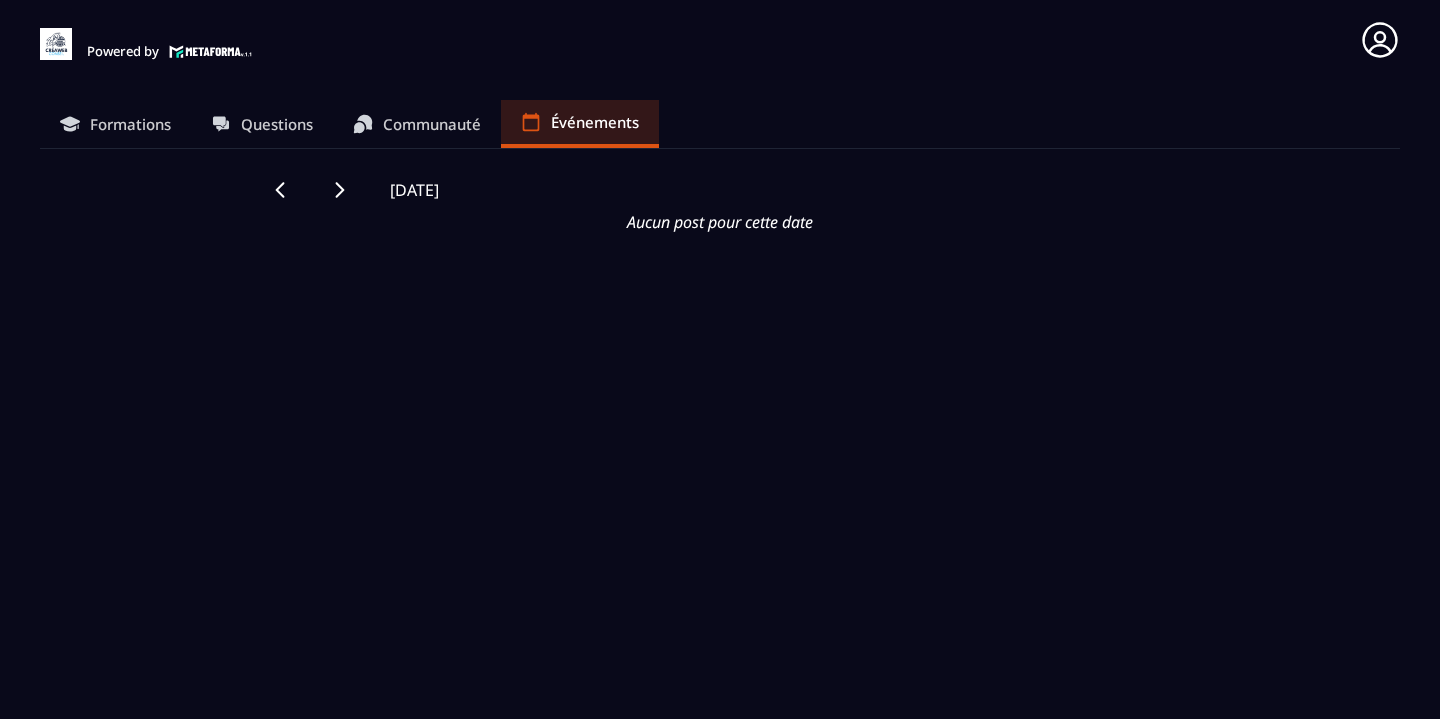 click on "Communauté" at bounding box center [417, 124] 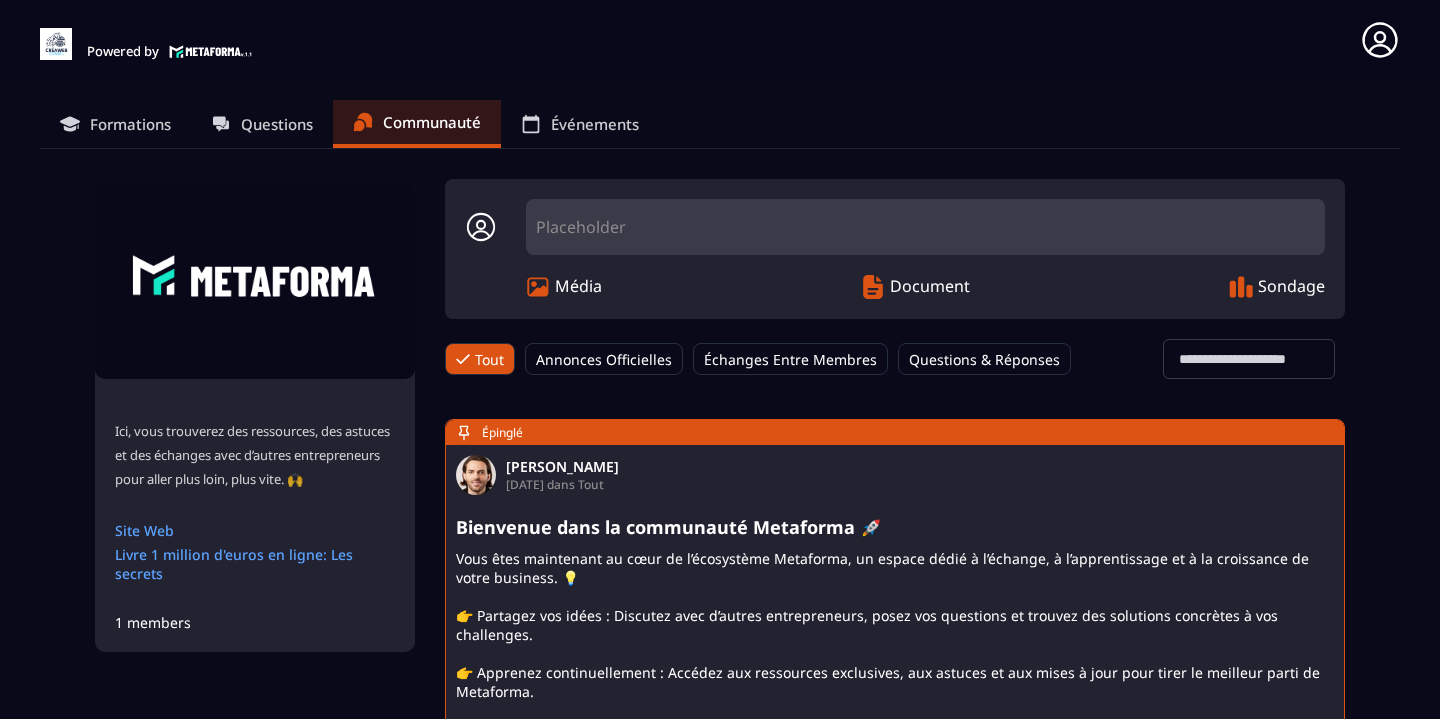click on "Ici, vous trouverez des ressources, des astuces et des échanges avec d’autres entrepreneurs pour aller plus loin, plus vite. 🙌 Site Web Livre 1 million d'euros en ligne: Les secrets 1 members Placeholder Média Document Sondage Tout Annonces Officielles Échanges Entre Membres Questions & Réponses Tout Loading... [PERSON_NAME] [DATE] dans Tout Bienvenue dans la communauté Metaforma 🚀 15 15 Goûts [PERSON_NAME] [PERSON_NAME] Taladhou RIDJALI [PERSON_NAME] [PERSON_NAME] [PERSON_NAME] [PERSON_NAME] et 8 autres 1 1 Commentaire Dernier commentaire: [PERSON_NAME] de cette formidable opportunité ! C'est l'outil rêvé et quel investissement ! Bravo. Hâte d'en connaitre tous les recoins pour l'exploiter à son maximum ! go go go ! [PERSON_NAME] [DATE] dans Tout L'Heureuse motivée ! 3 3 Goûts [PERSON_NAME] [PERSON_NAME]-[PERSON_NAME] 1 1 Commentaire [PERSON_NAME] commentaire: Bravo pour la présentation , Bonne continuation👍 [PERSON_NAME] 2 1" 